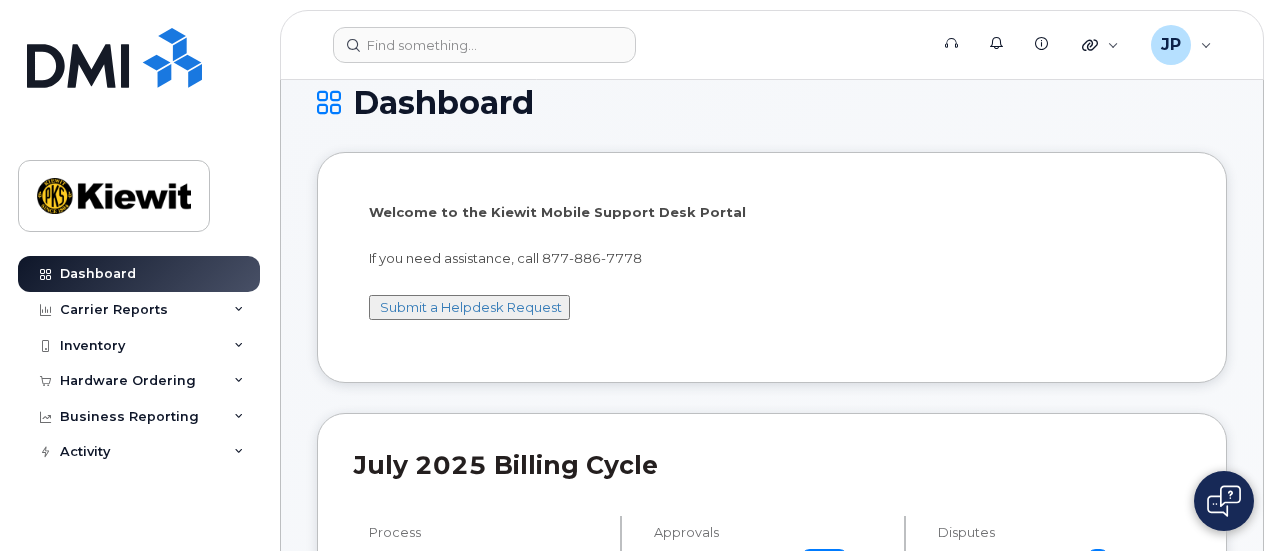 scroll, scrollTop: 0, scrollLeft: 0, axis: both 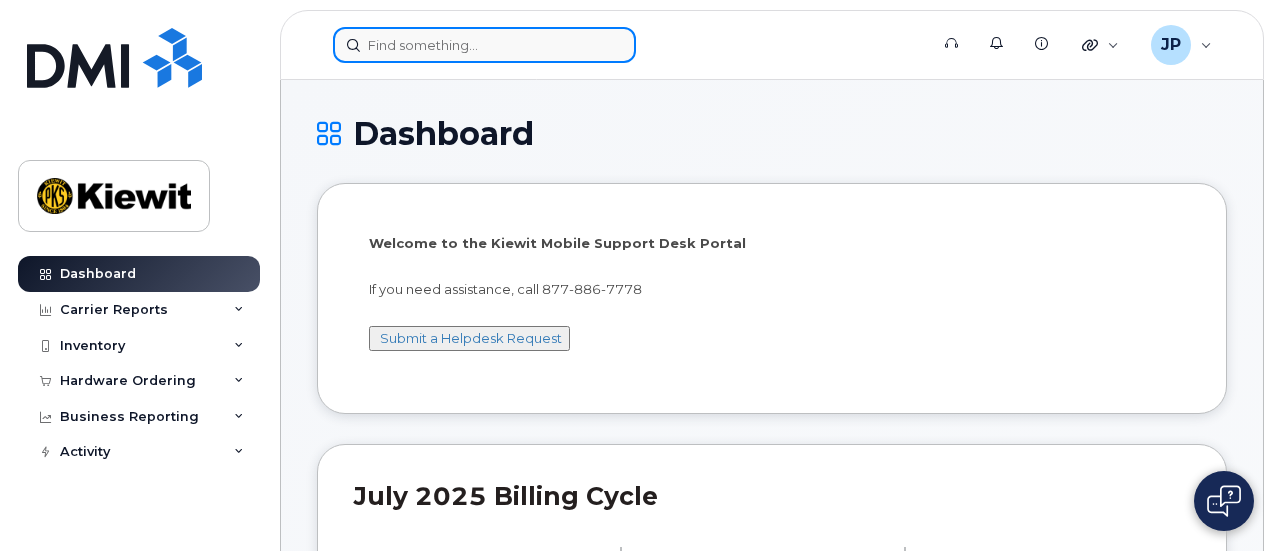 click 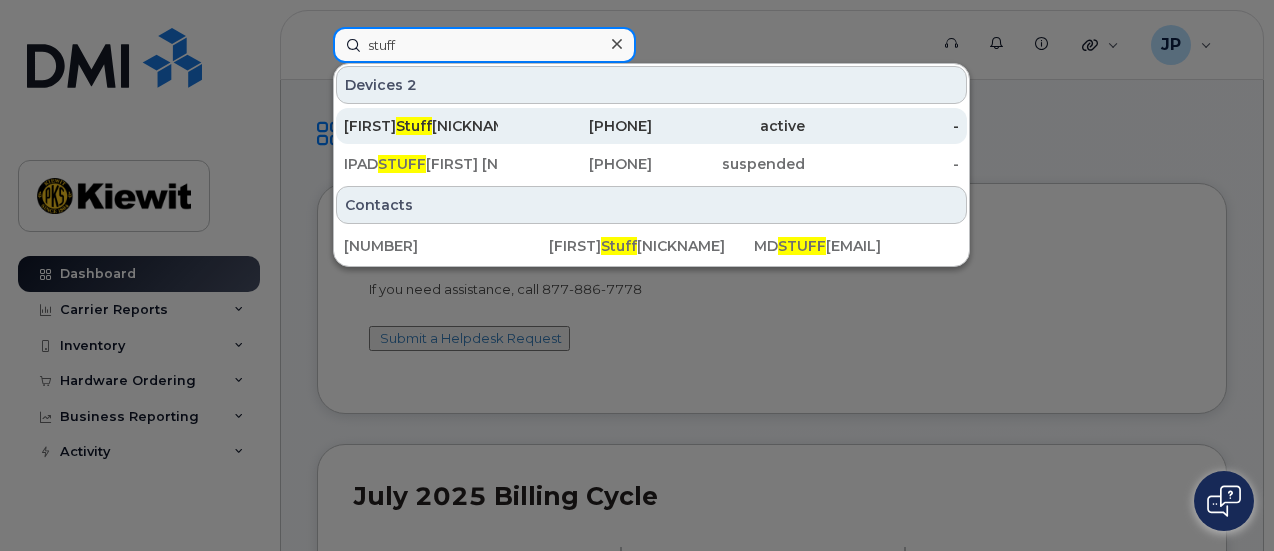 type on "stuff" 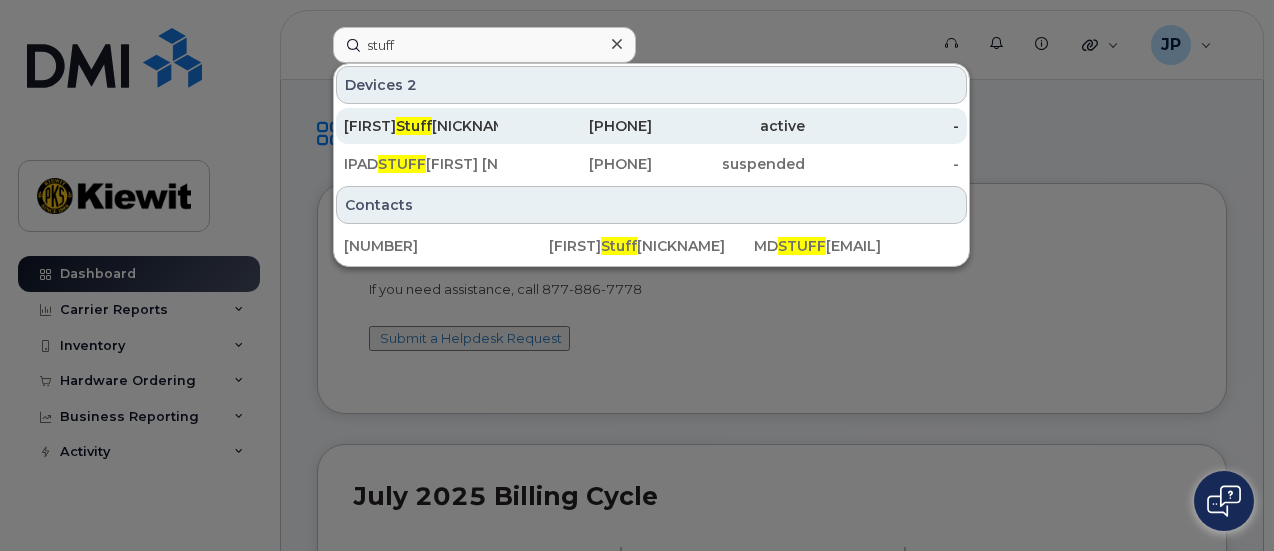 click on "Michael  Stuff lebeme" 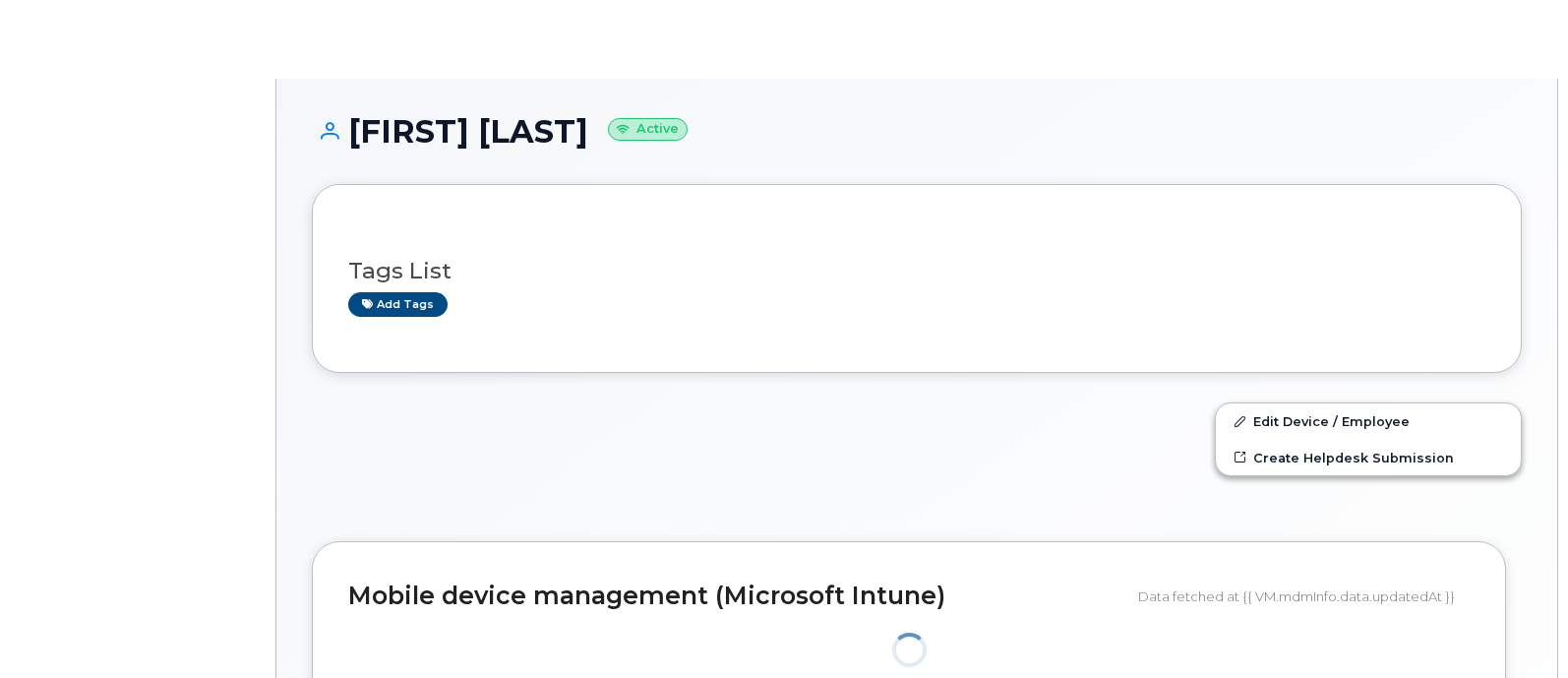 scroll, scrollTop: 0, scrollLeft: 0, axis: both 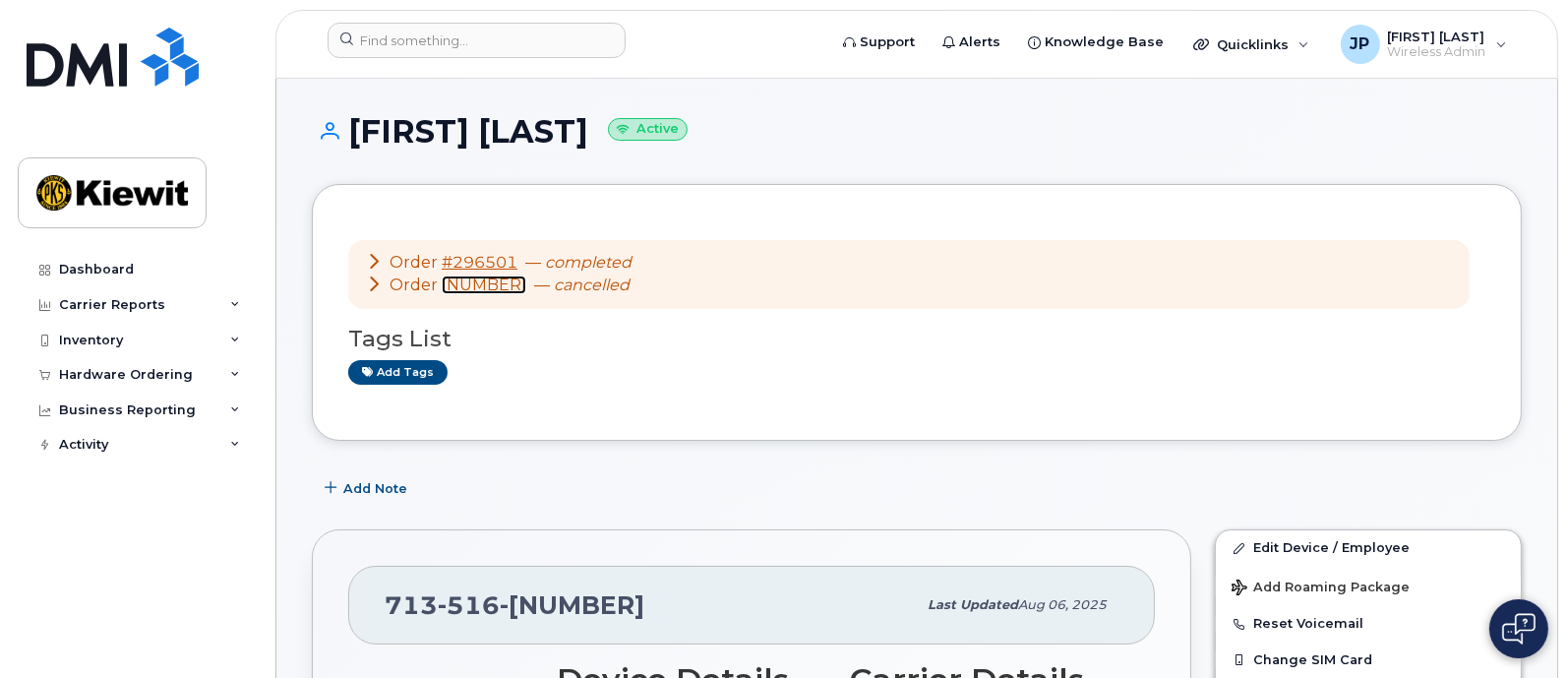 click on "#296478" 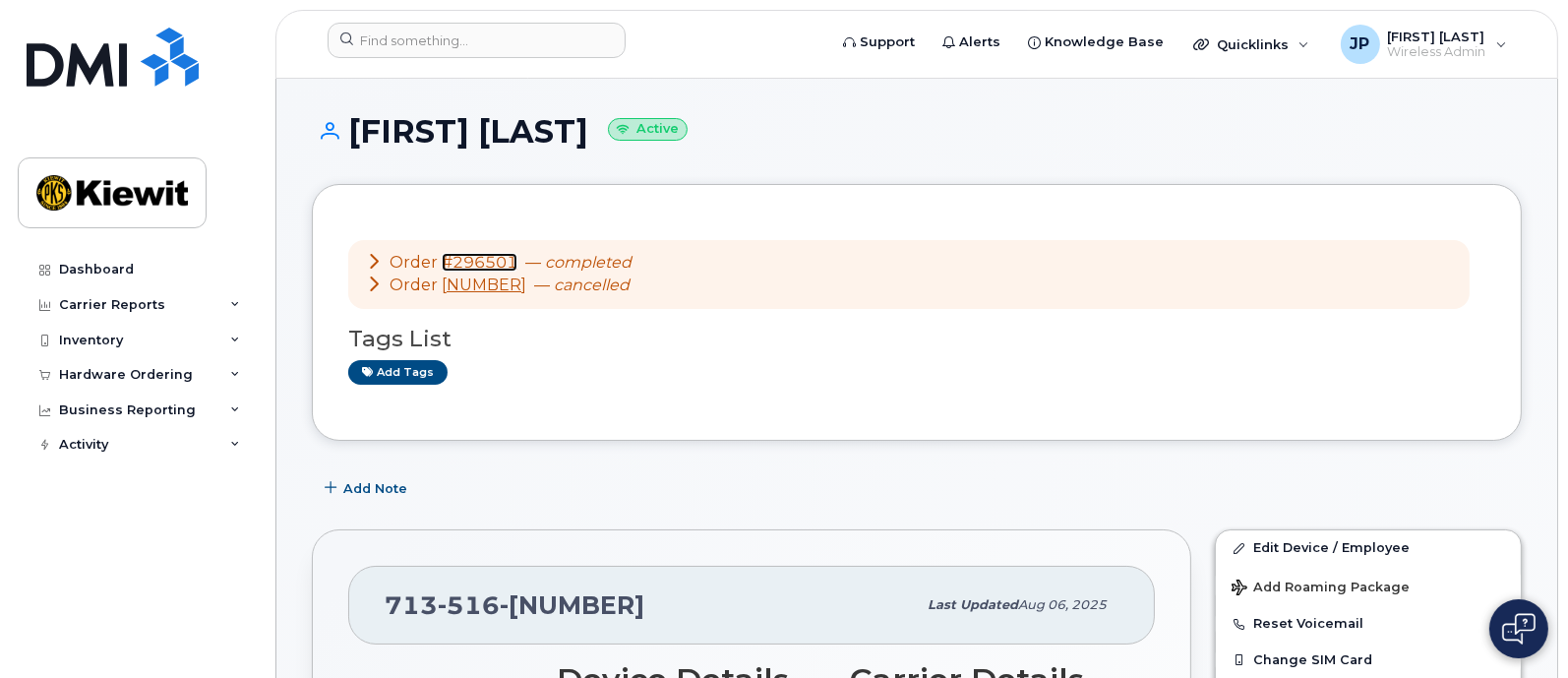 click on "#296501" 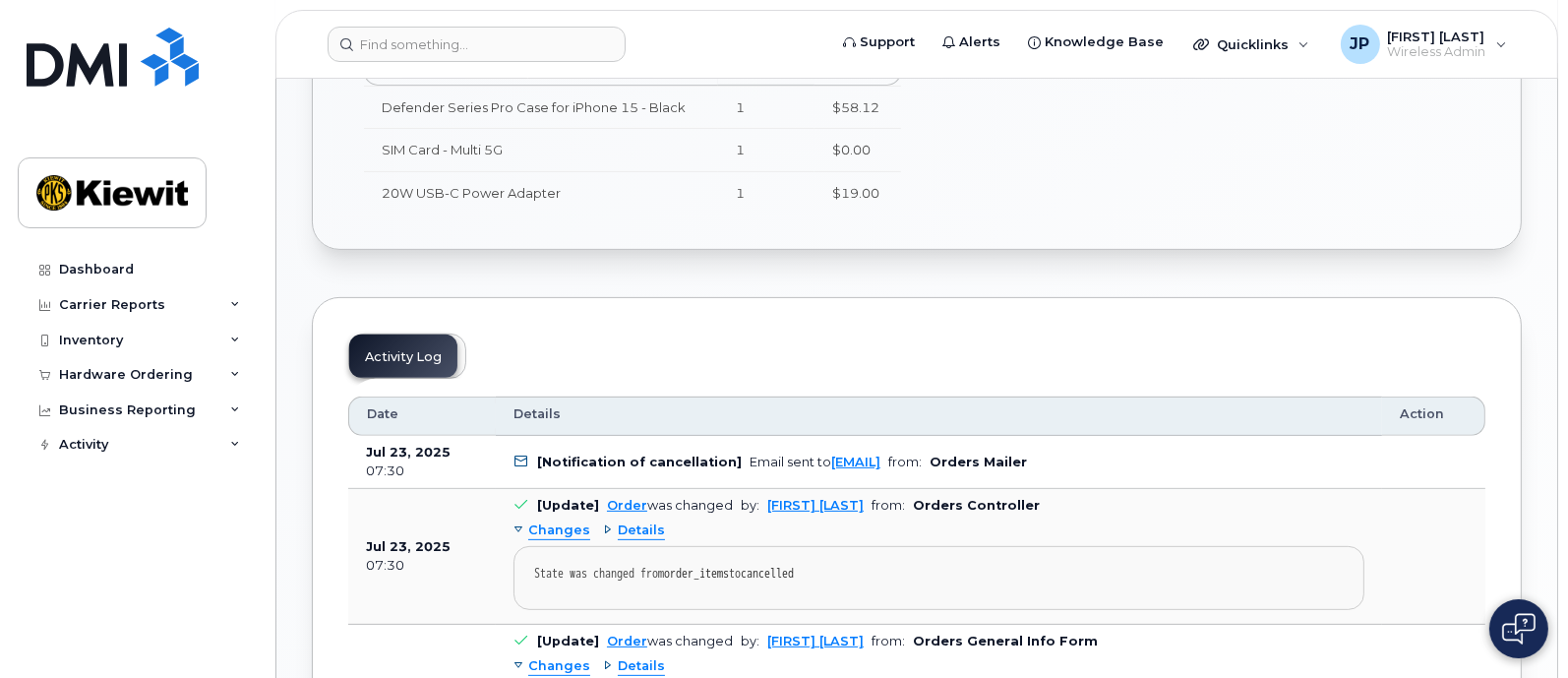 scroll, scrollTop: 983, scrollLeft: 0, axis: vertical 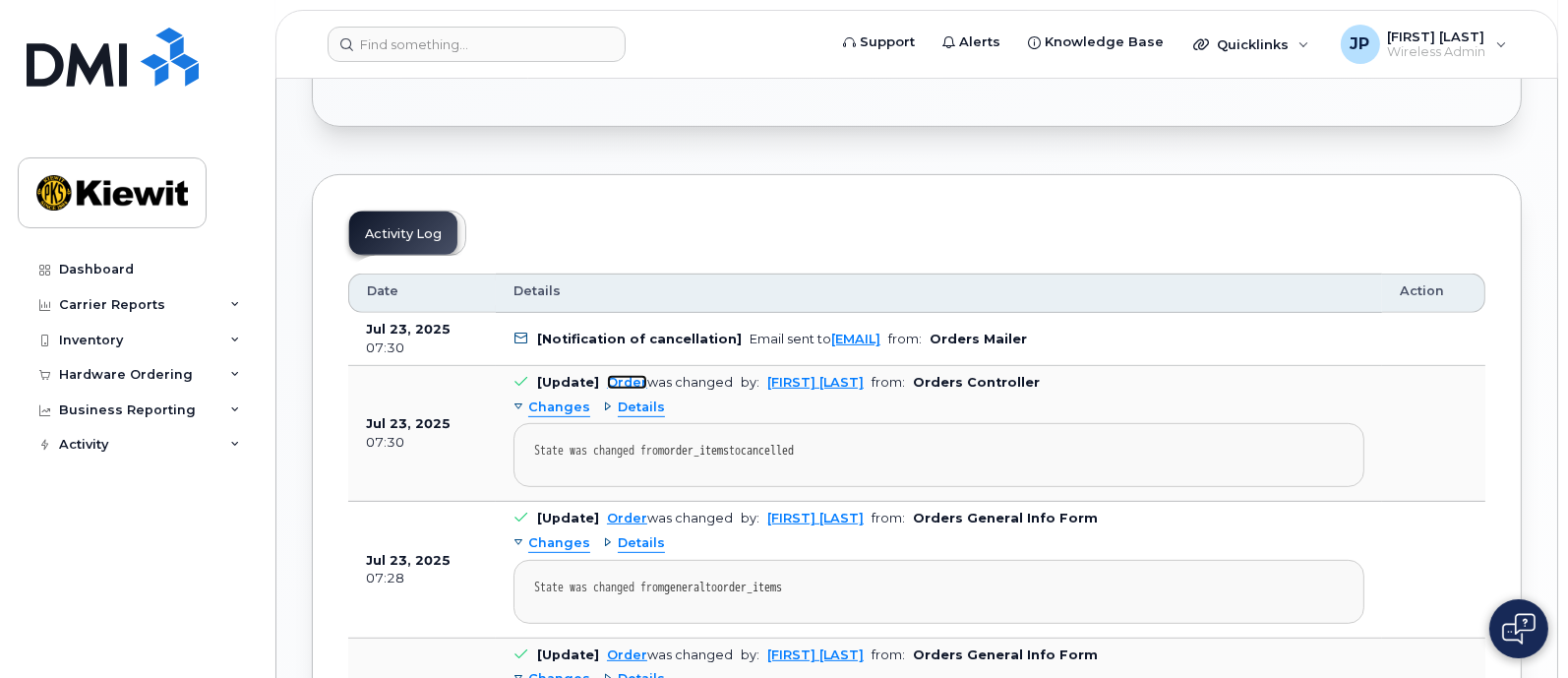 click on "Order" 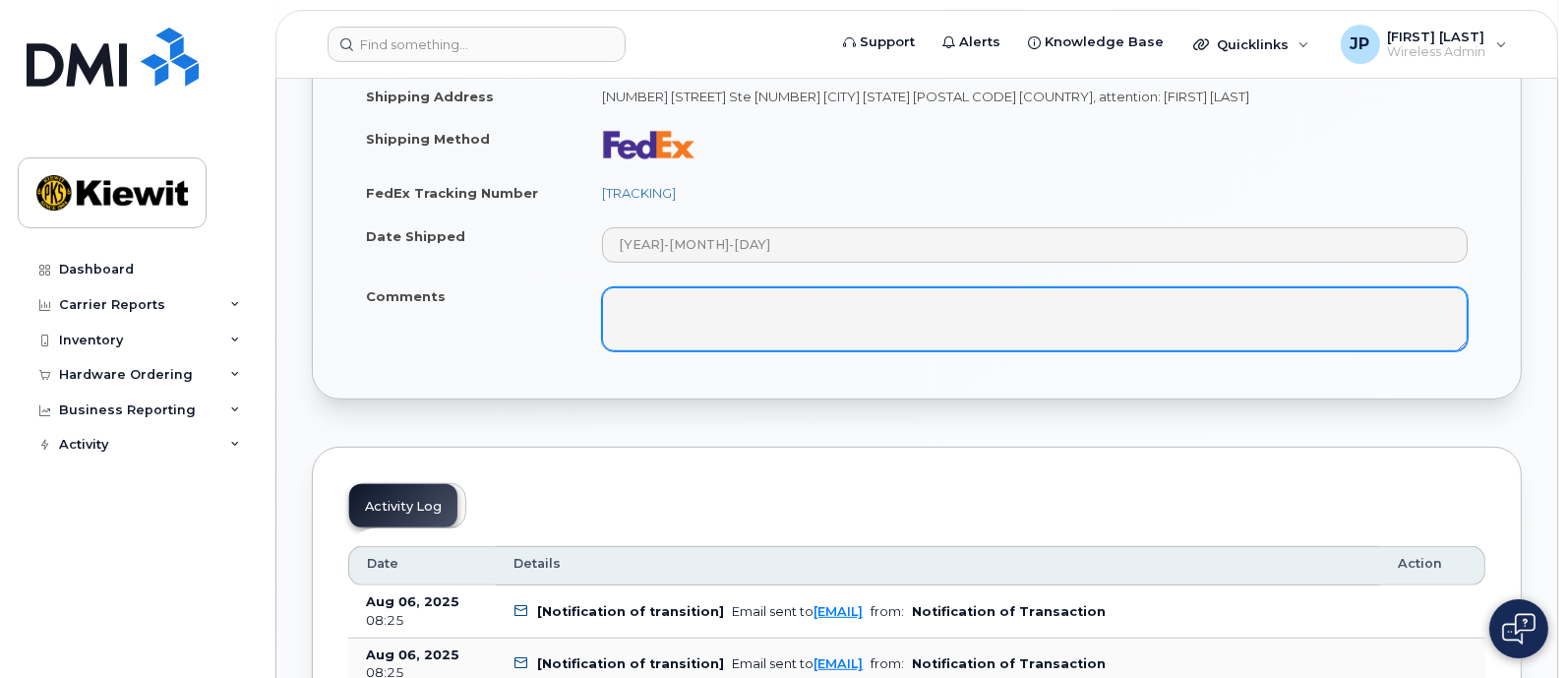 scroll, scrollTop: 1107, scrollLeft: 0, axis: vertical 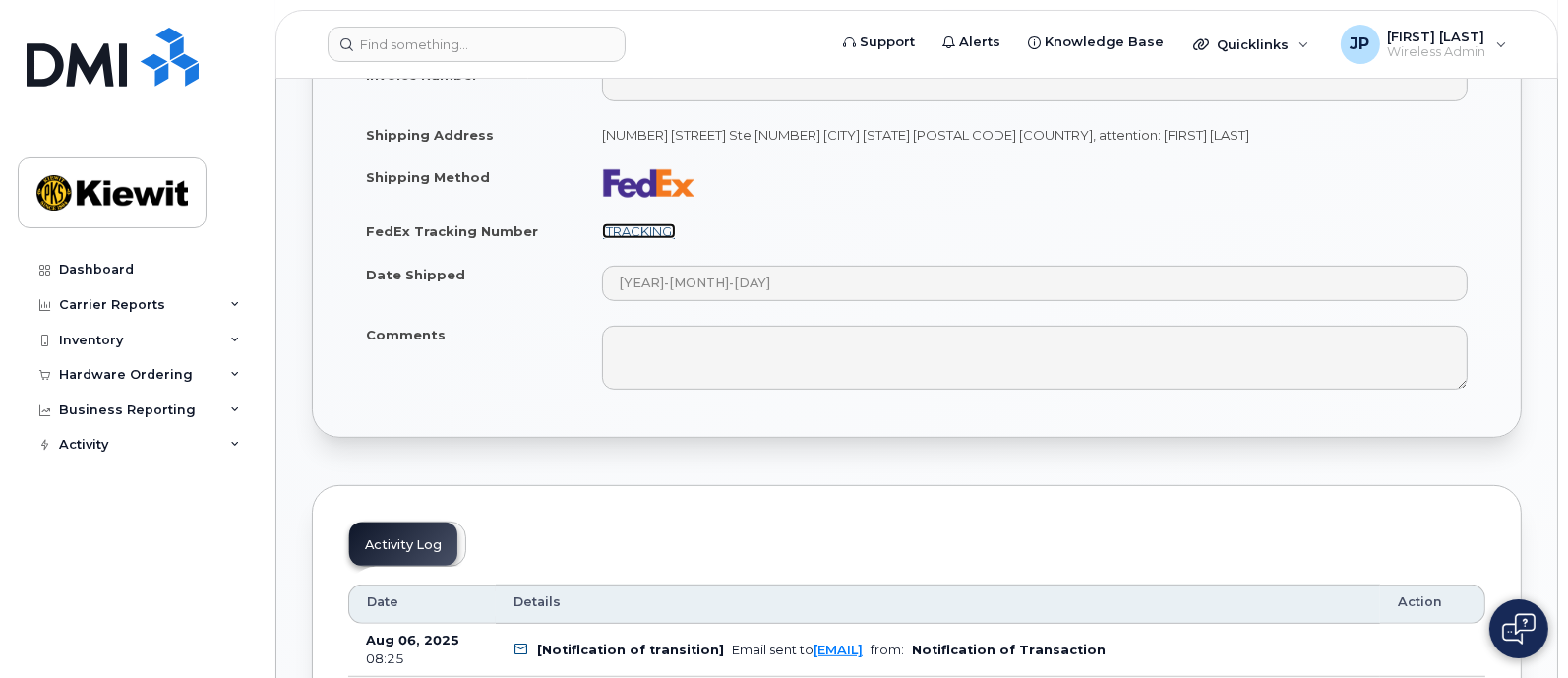 click on "434863163827" 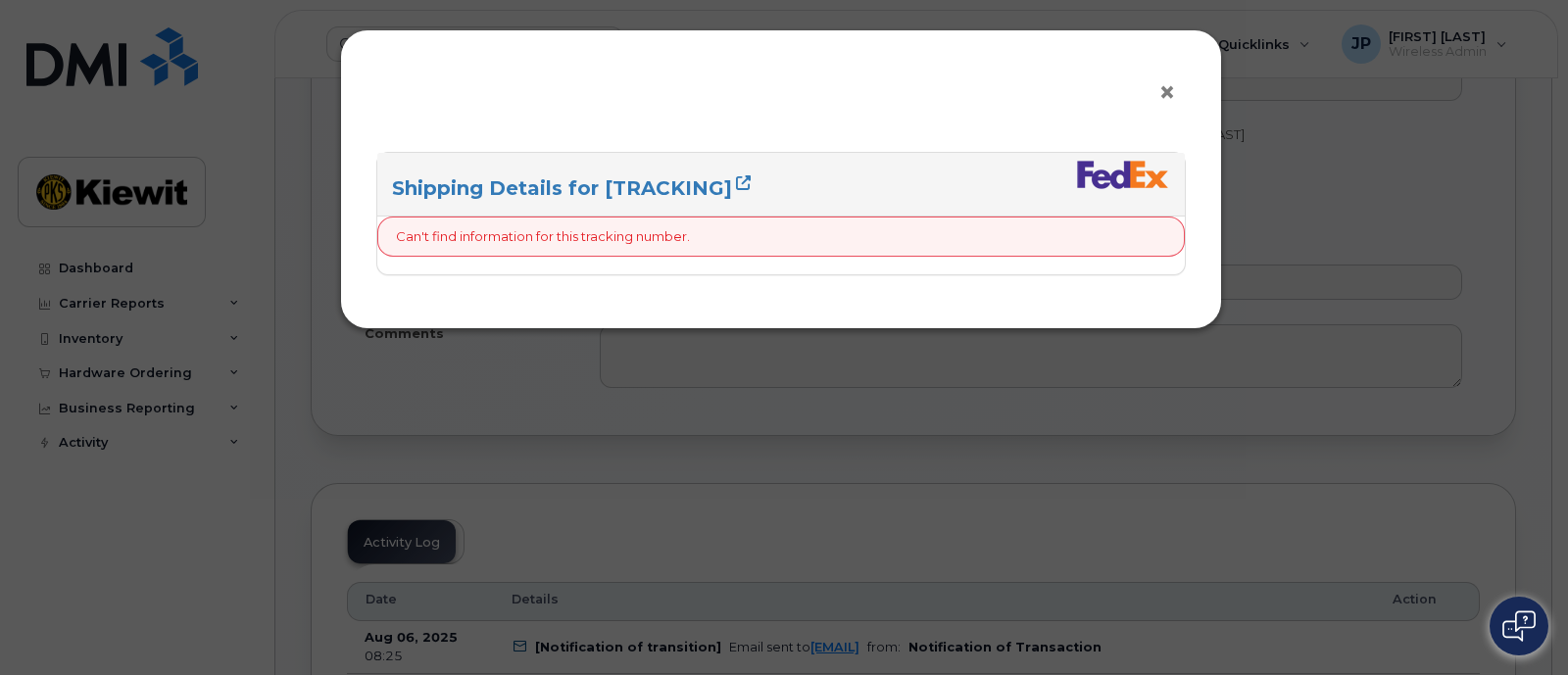 click on "×" 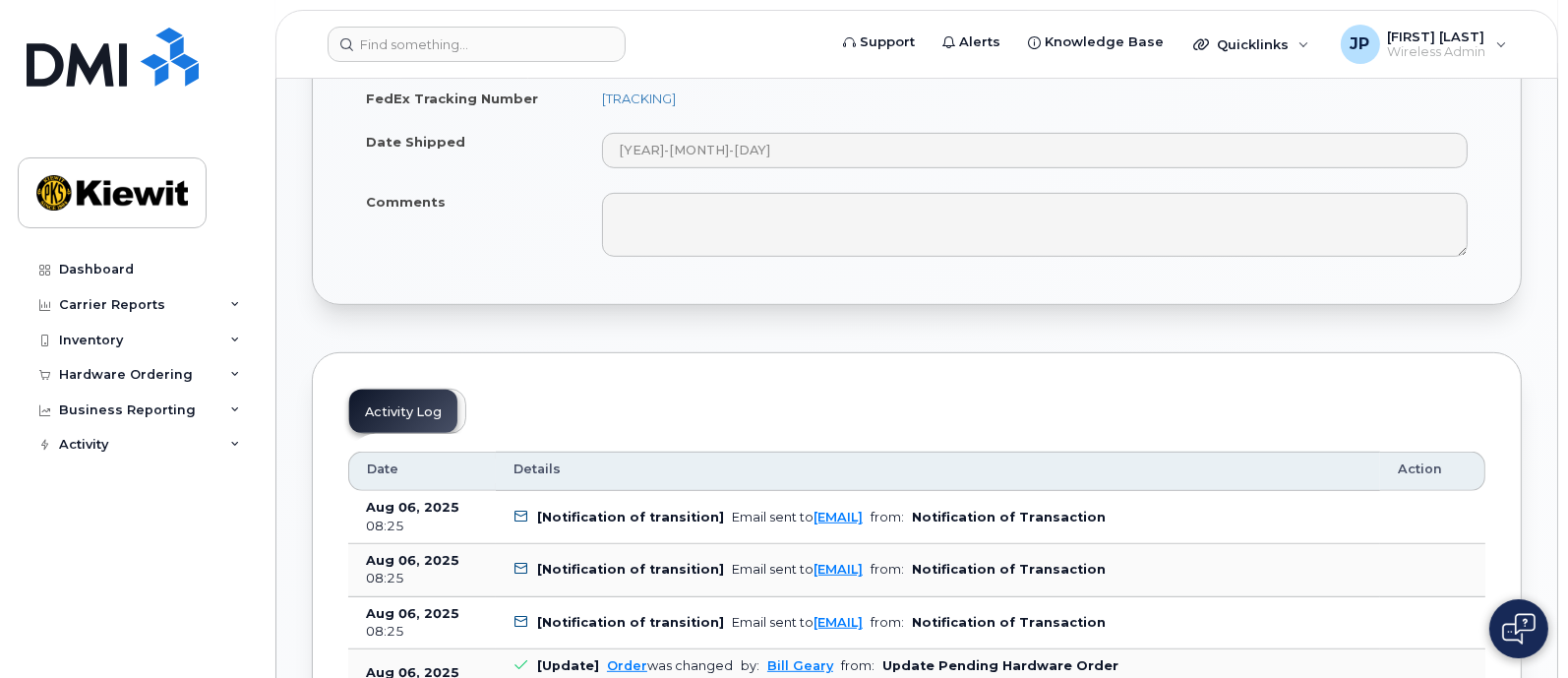 scroll, scrollTop: 1353, scrollLeft: 0, axis: vertical 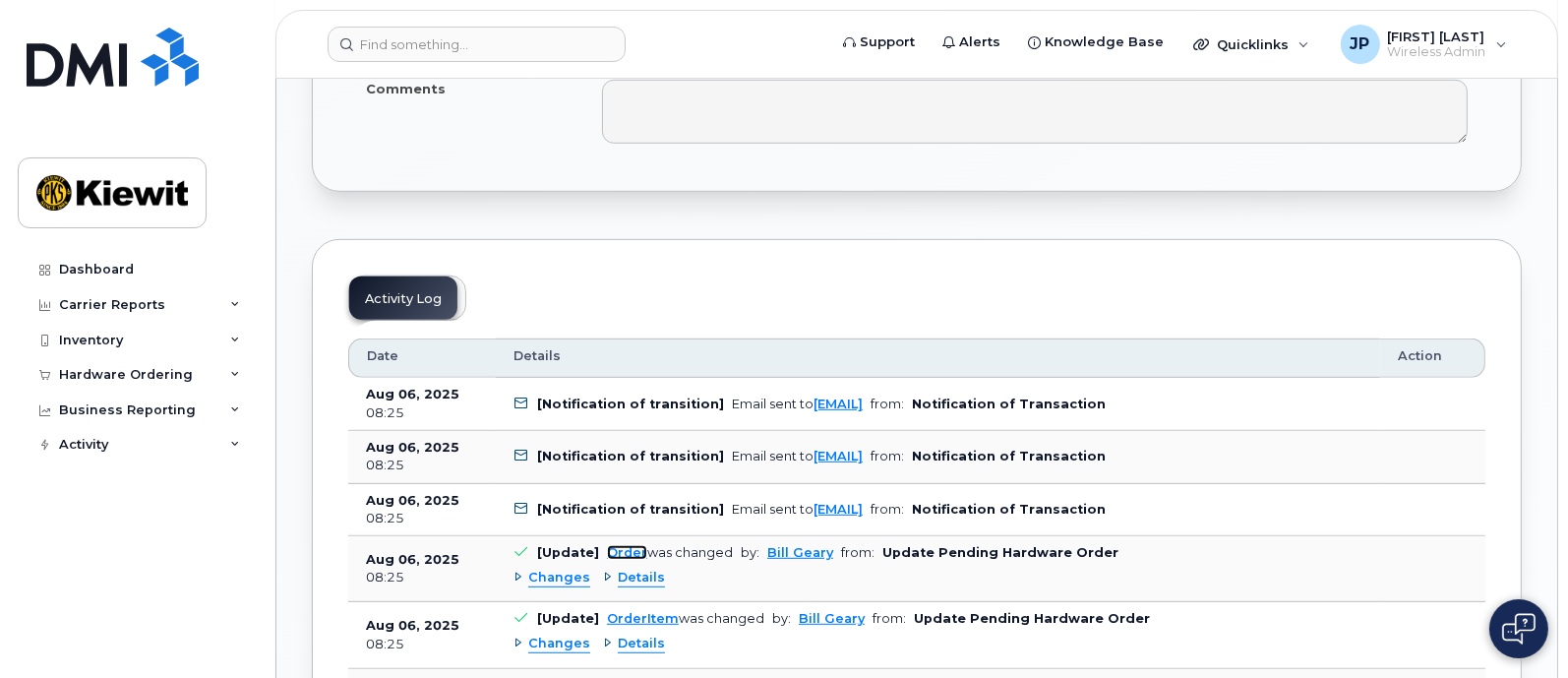 click on "Order" 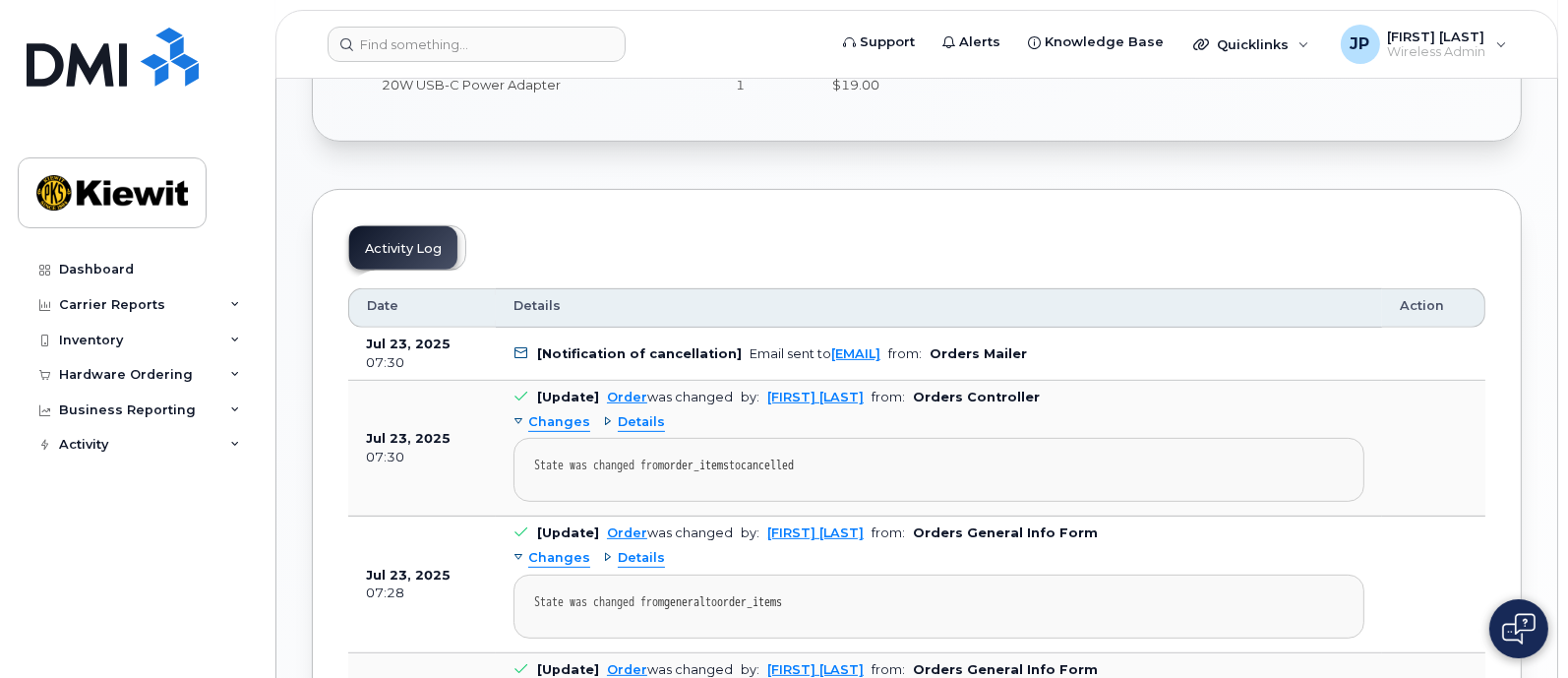 scroll, scrollTop: 983, scrollLeft: 0, axis: vertical 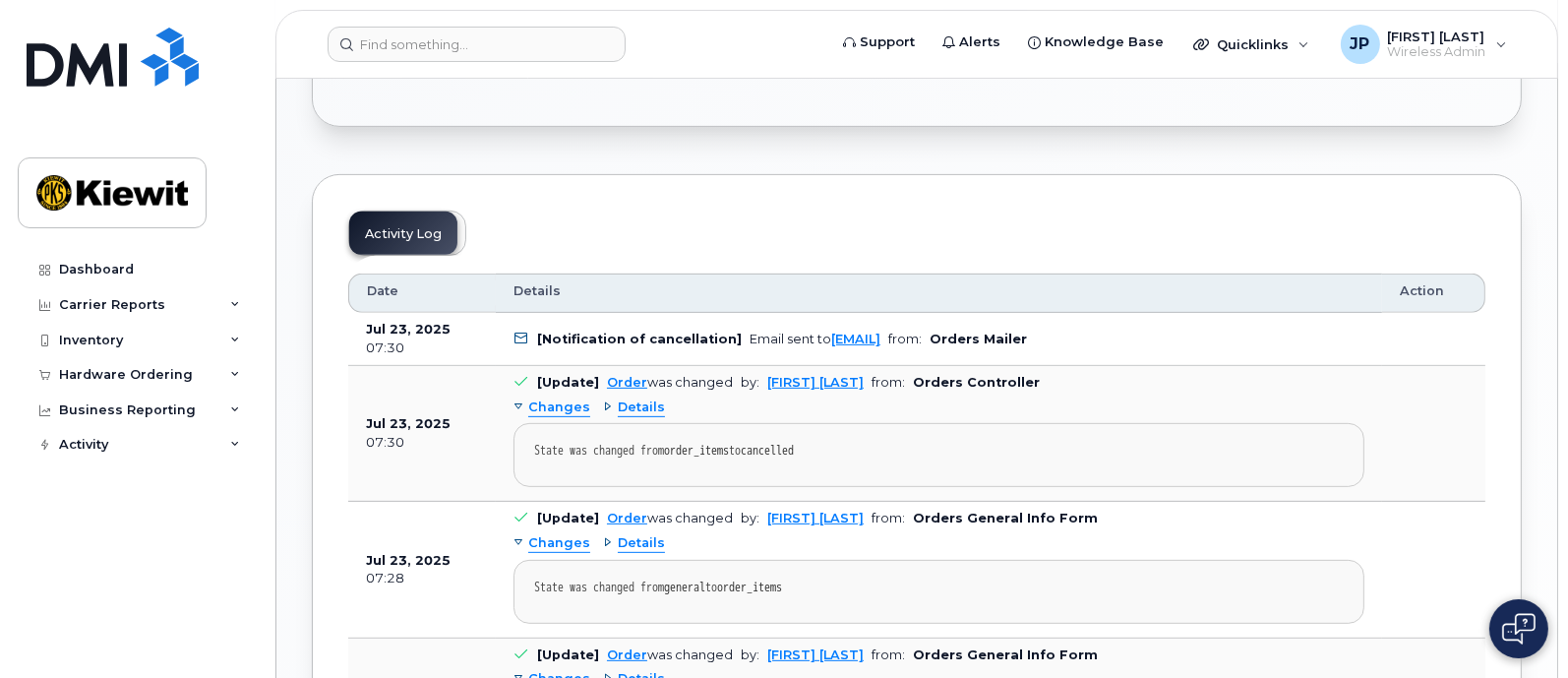 click on "[Notification of cancellation]" 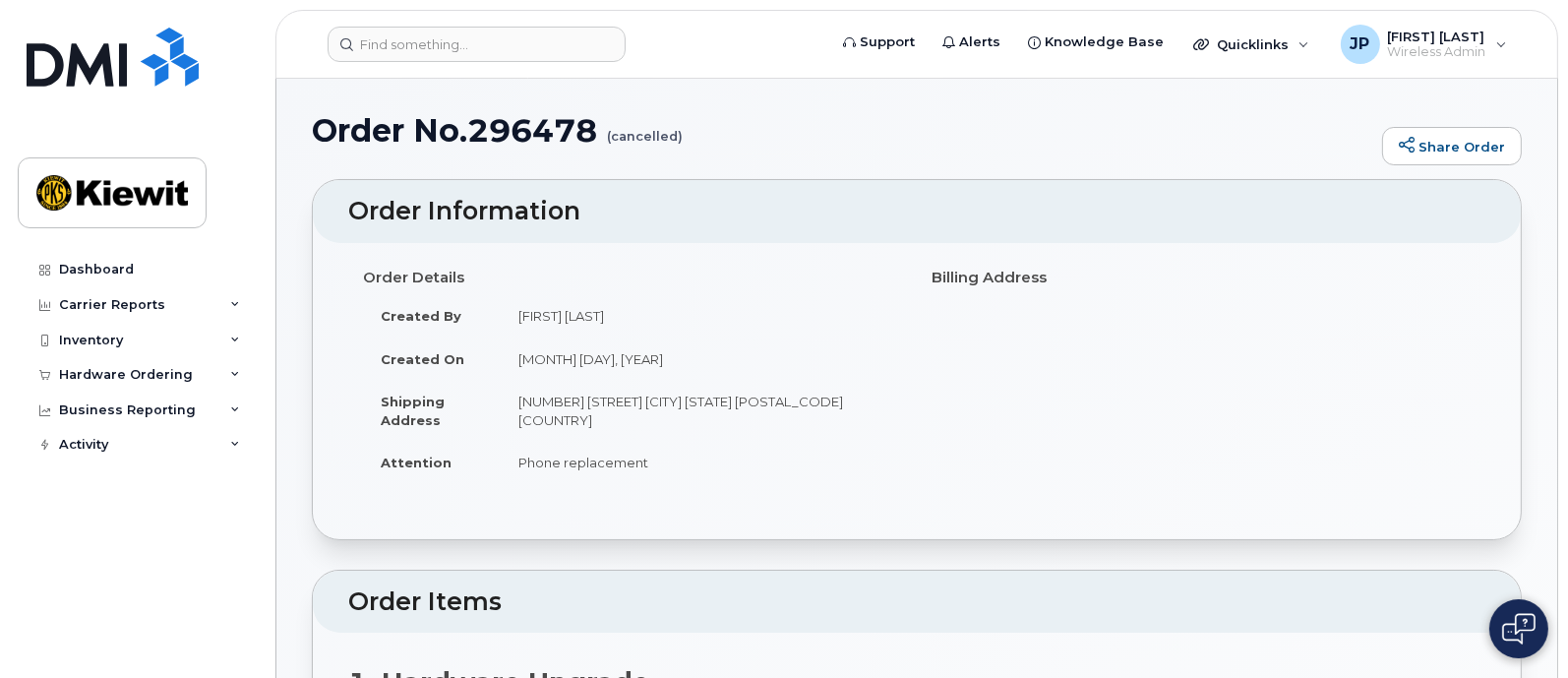 scroll, scrollTop: 0, scrollLeft: 0, axis: both 